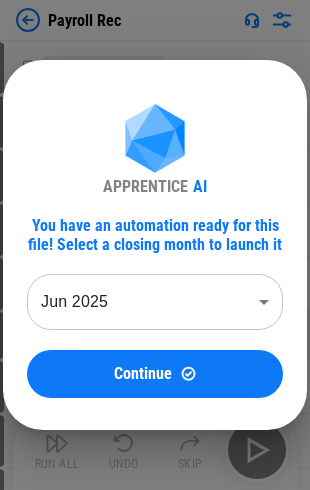 scroll, scrollTop: 0, scrollLeft: 0, axis: both 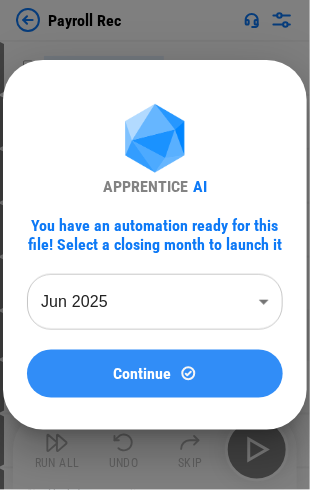 drag, startPoint x: 0, startPoint y: 0, endPoint x: 152, endPoint y: 379, distance: 408.3442 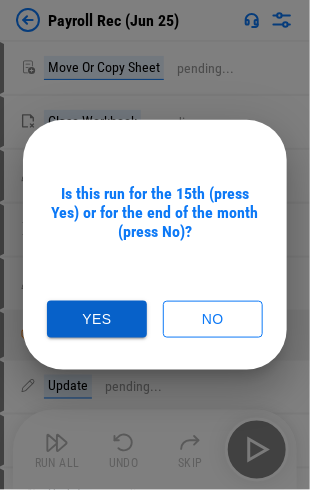 click on "Yes" at bounding box center (97, 319) 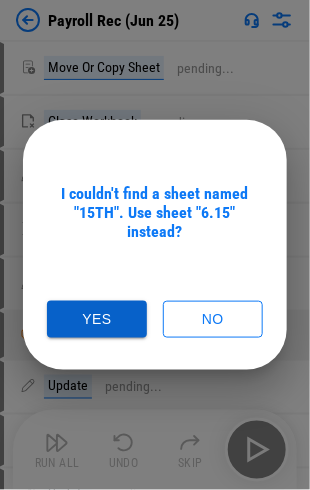 click on "Yes" at bounding box center (97, 319) 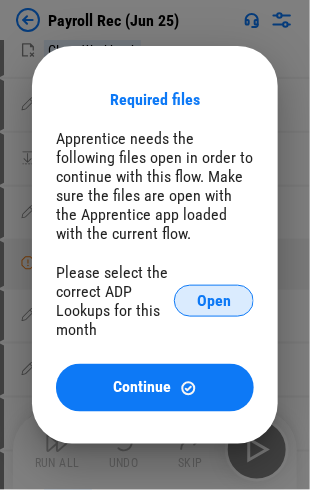 scroll, scrollTop: 100, scrollLeft: 0, axis: vertical 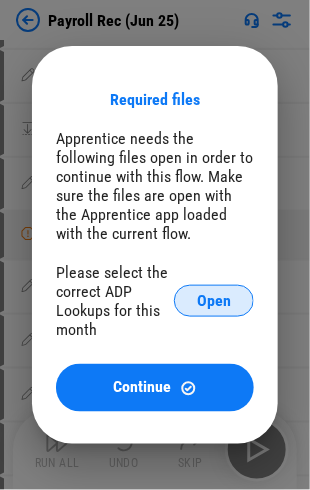 click on "Open" at bounding box center [214, 301] 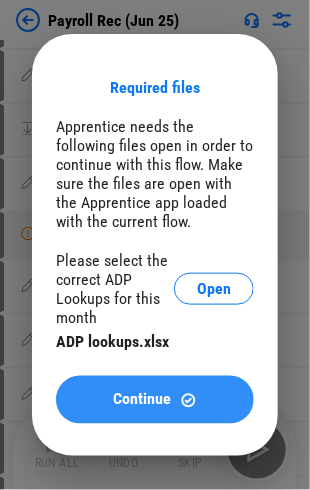 click on "Continue" at bounding box center [143, 400] 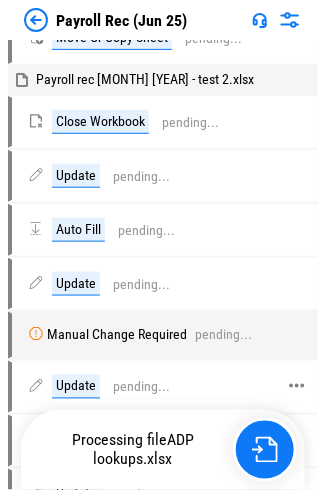 scroll, scrollTop: 0, scrollLeft: 0, axis: both 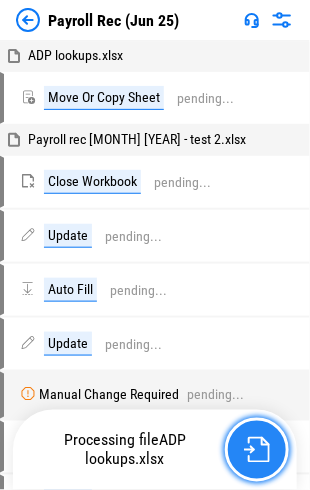 click at bounding box center [257, 450] 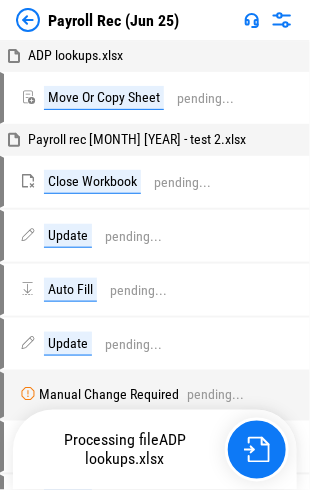 click at bounding box center (28, 20) 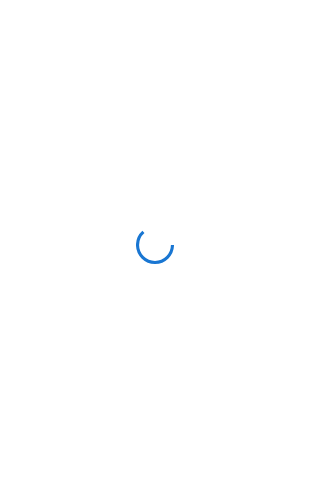 scroll, scrollTop: 0, scrollLeft: 0, axis: both 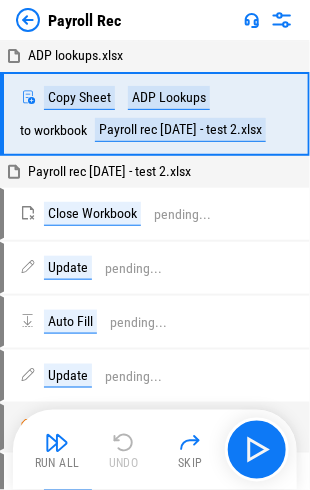 click at bounding box center [57, 443] 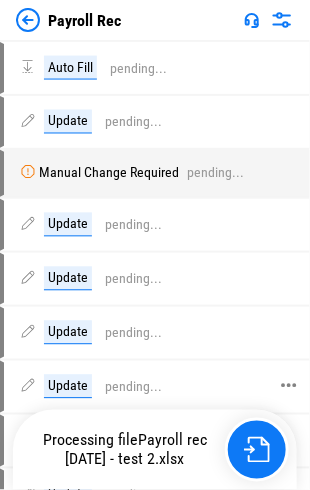 scroll, scrollTop: 300, scrollLeft: 0, axis: vertical 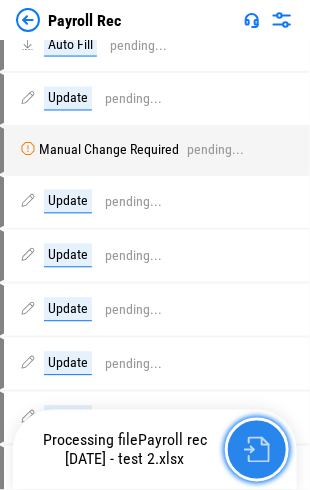 click at bounding box center (257, 450) 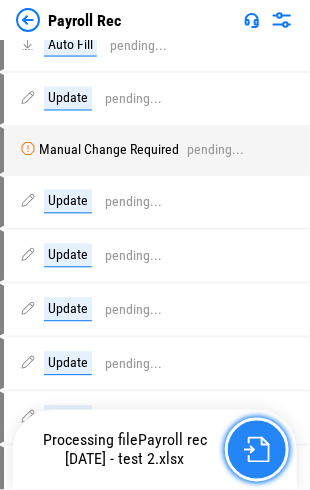 click at bounding box center (257, 450) 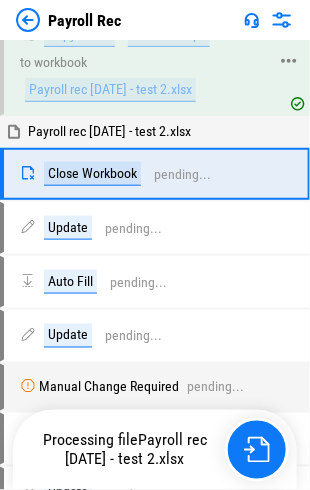 scroll, scrollTop: 0, scrollLeft: 0, axis: both 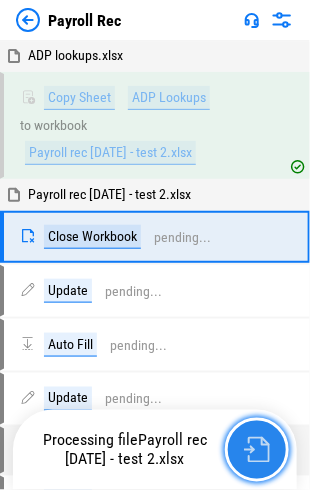 click at bounding box center (257, 450) 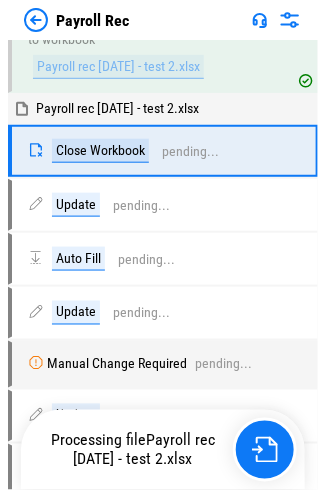 scroll, scrollTop: 0, scrollLeft: 0, axis: both 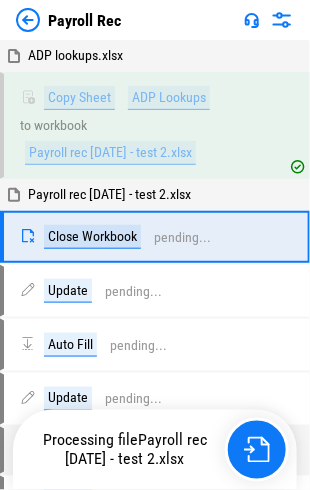 click at bounding box center (28, 20) 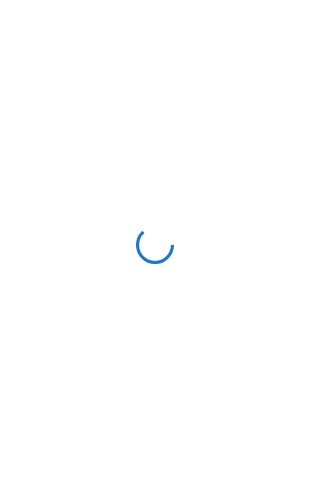 scroll, scrollTop: 0, scrollLeft: 0, axis: both 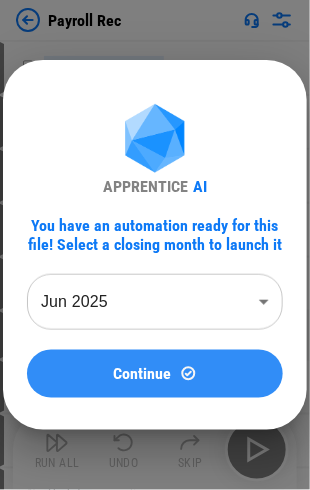 click on "Continue" at bounding box center (143, 374) 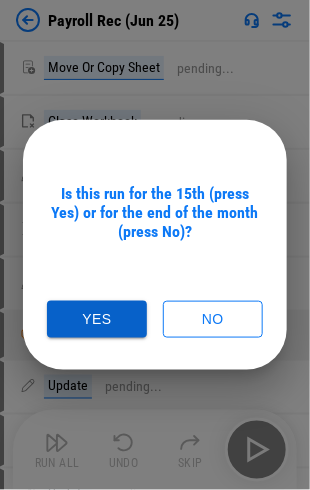 click on "Yes" at bounding box center (97, 319) 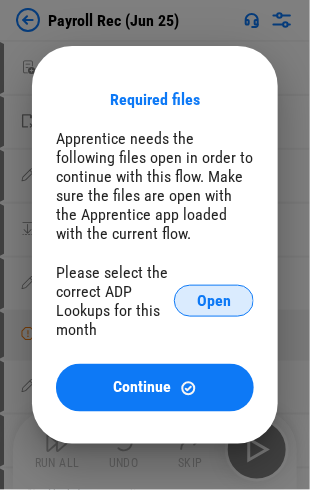 click on "Open" at bounding box center (214, 301) 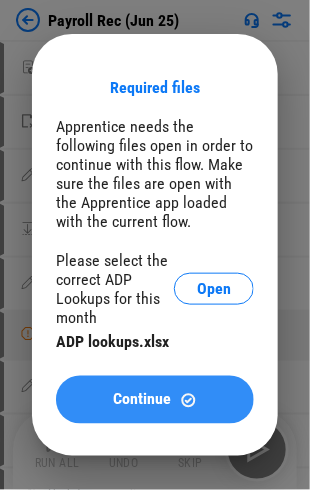 click on "Continue" at bounding box center (143, 400) 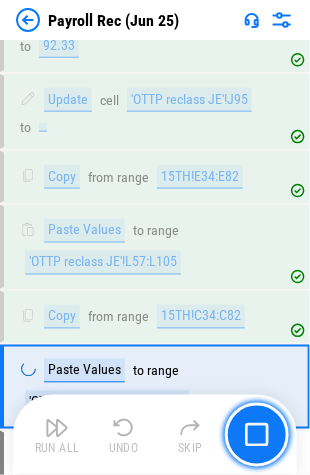scroll, scrollTop: 4900, scrollLeft: 0, axis: vertical 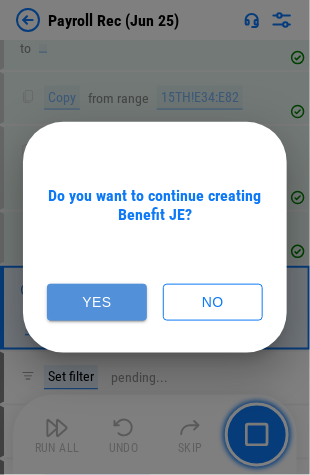 click on "Yes" at bounding box center (97, 302) 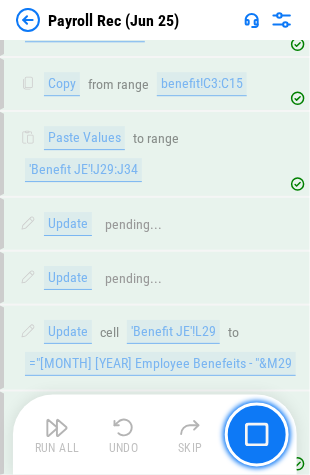 scroll, scrollTop: 9089, scrollLeft: 0, axis: vertical 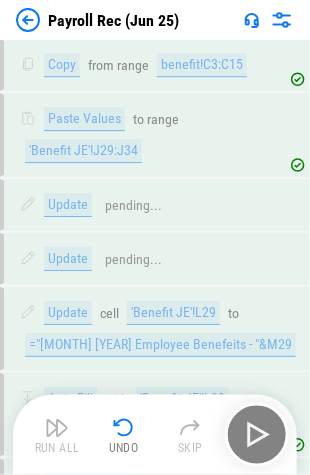 click at bounding box center (28, 20) 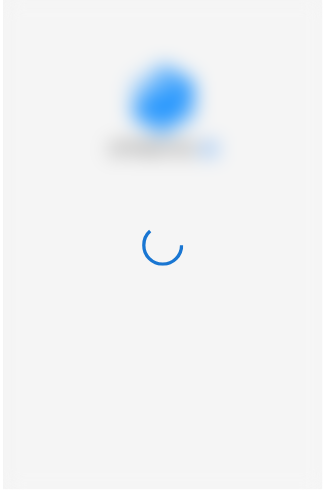 scroll, scrollTop: 0, scrollLeft: 0, axis: both 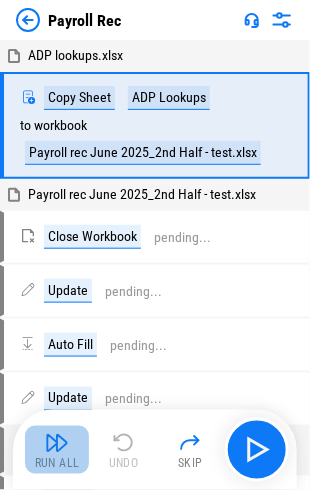 click on "Run All" at bounding box center [57, 464] 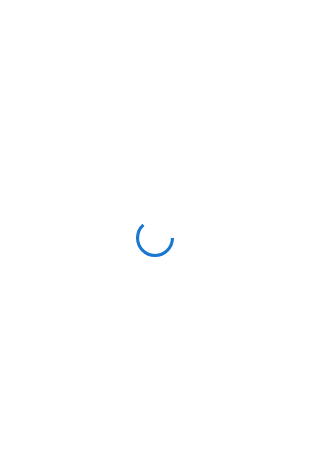 scroll, scrollTop: 0, scrollLeft: 0, axis: both 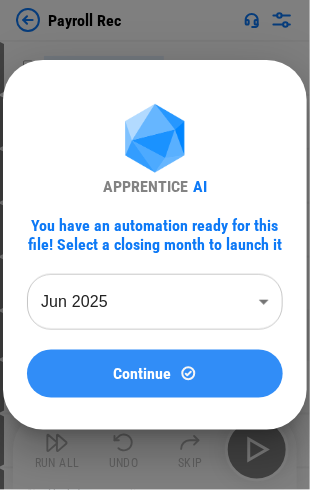 click on "Continue" at bounding box center (143, 374) 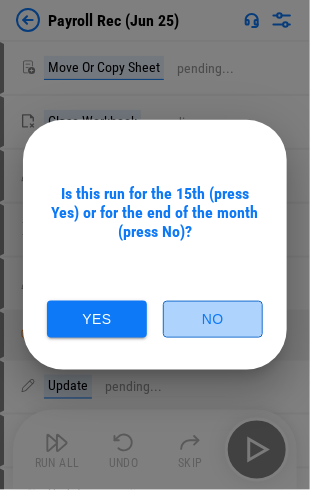 click on "No" at bounding box center (213, 319) 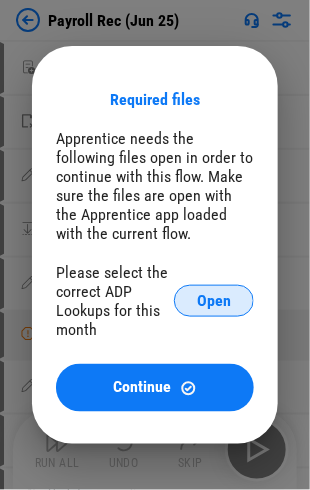 click on "Open" at bounding box center [214, 301] 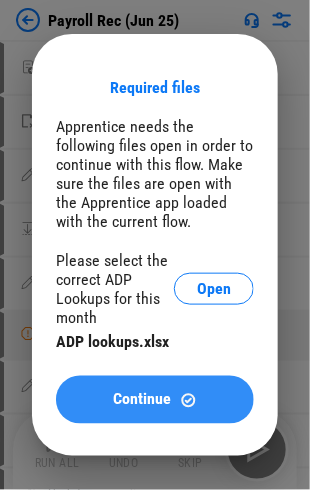 click on "Continue" at bounding box center [143, 400] 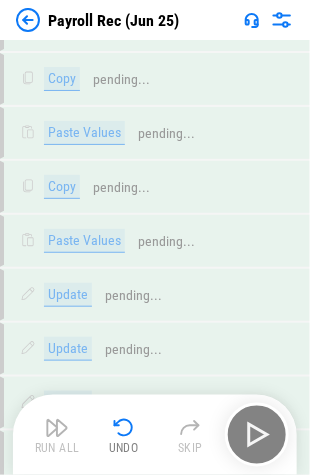 scroll, scrollTop: 7785, scrollLeft: 0, axis: vertical 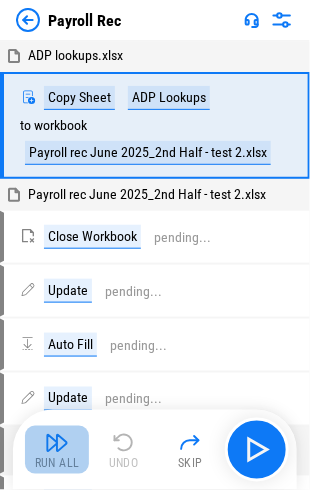 click at bounding box center (57, 443) 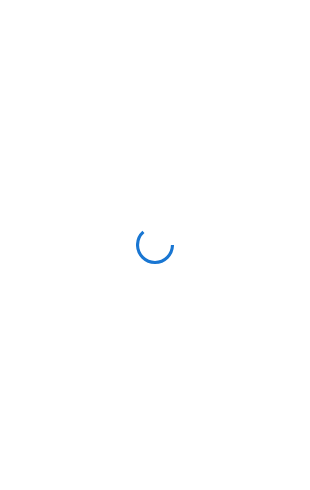 scroll, scrollTop: 0, scrollLeft: 0, axis: both 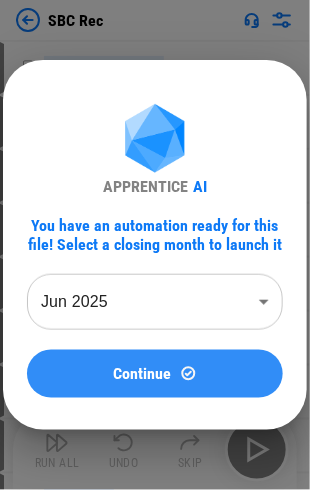 click on "Continue" at bounding box center [155, 374] 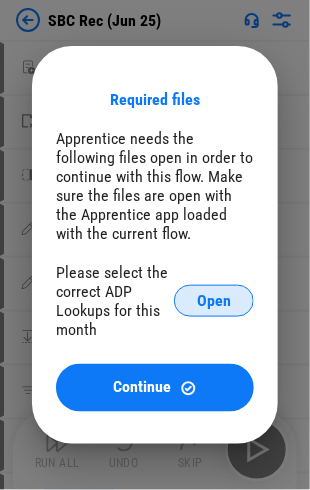 click on "Open" at bounding box center [214, 301] 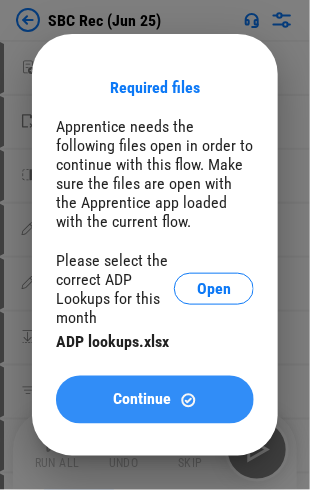 click on "Continue" at bounding box center [143, 400] 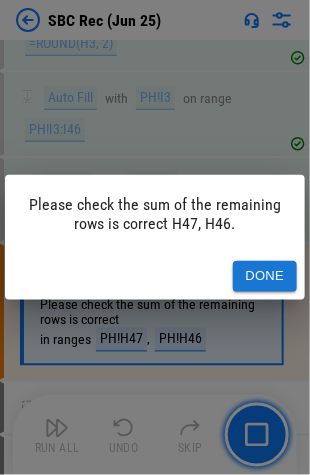scroll, scrollTop: 961, scrollLeft: 0, axis: vertical 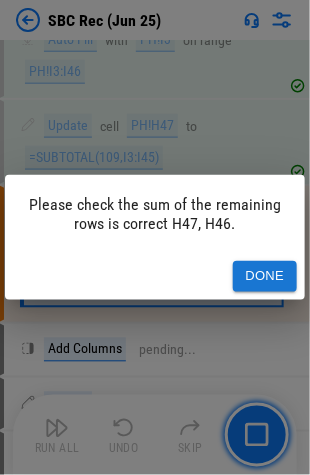 click on "Done" at bounding box center (265, 276) 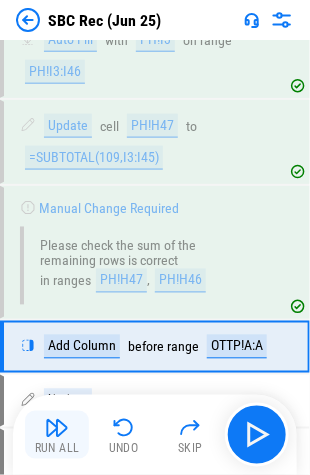 click on "Run All" at bounding box center (57, 435) 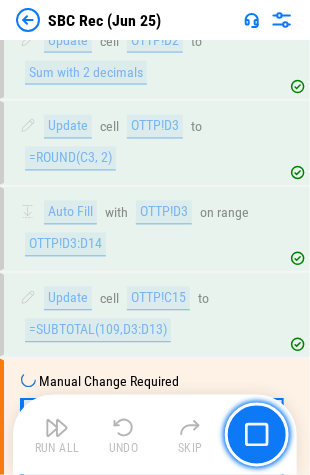 scroll, scrollTop: 1996, scrollLeft: 0, axis: vertical 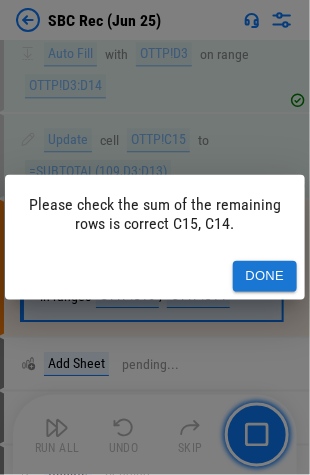 click on "Done" at bounding box center (265, 276) 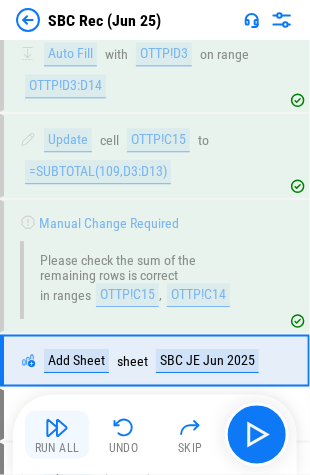 click at bounding box center [57, 428] 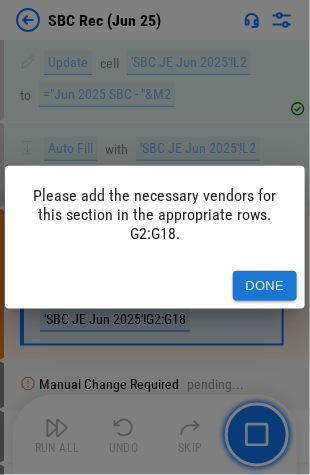 scroll, scrollTop: 3158, scrollLeft: 0, axis: vertical 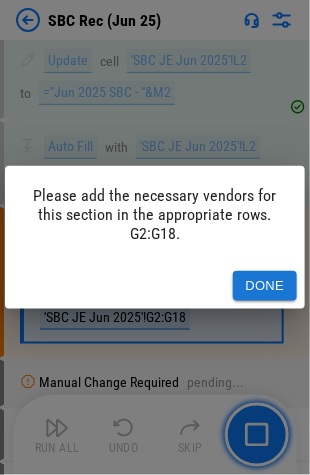 click on "Done" at bounding box center [265, 286] 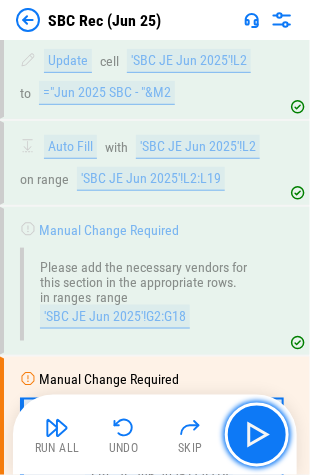 scroll, scrollTop: 3312, scrollLeft: 0, axis: vertical 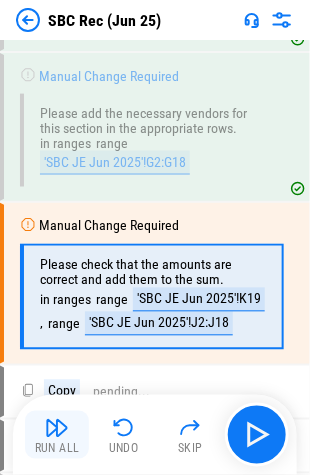 click at bounding box center (57, 428) 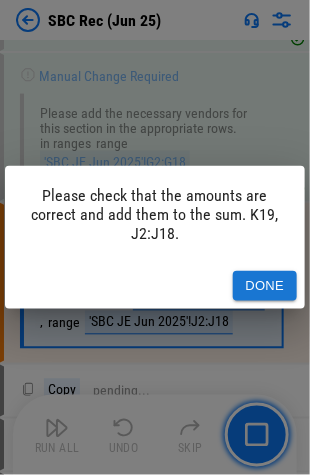 click on "Done" at bounding box center [265, 286] 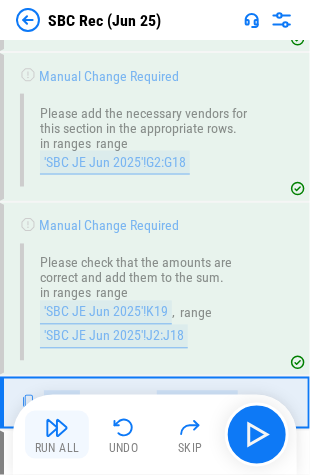 click at bounding box center [57, 428] 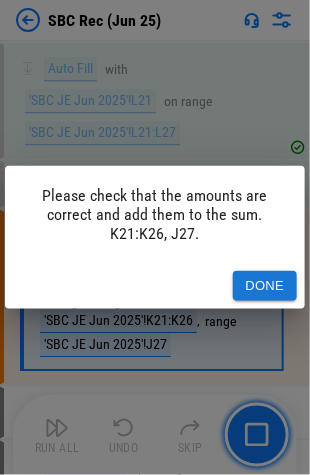 scroll, scrollTop: 4347, scrollLeft: 0, axis: vertical 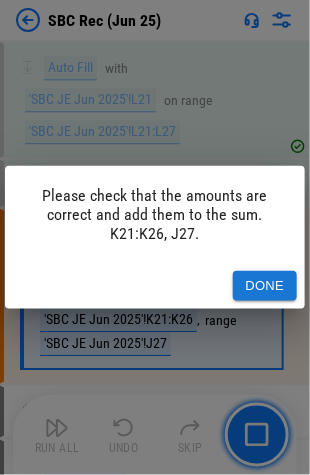 click on "Done" at bounding box center [265, 286] 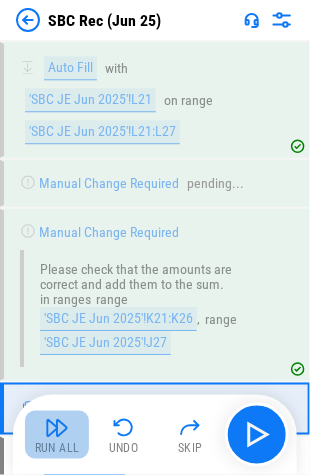 click on "Run All" at bounding box center (57, 449) 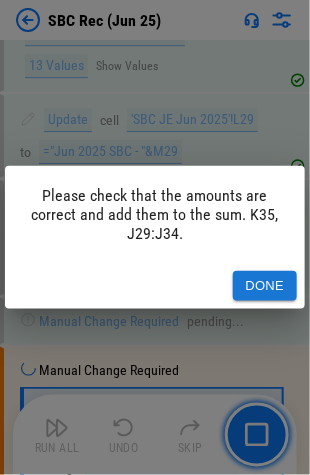 scroll, scrollTop: 5353, scrollLeft: 0, axis: vertical 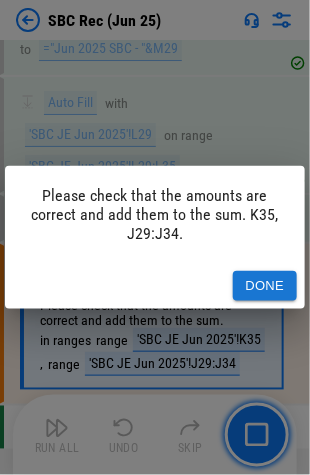 click on "Done" at bounding box center (155, 286) 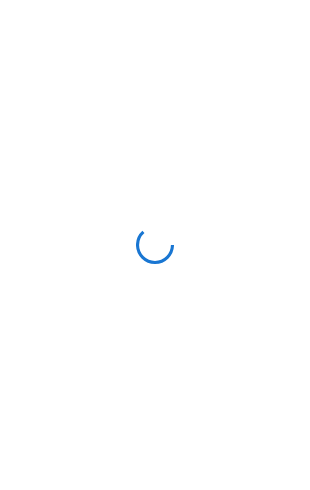 scroll, scrollTop: 0, scrollLeft: 0, axis: both 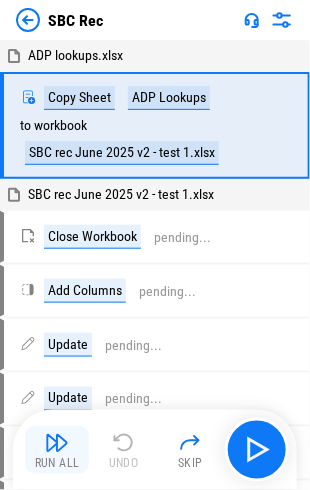 click on "Run All" at bounding box center [57, 464] 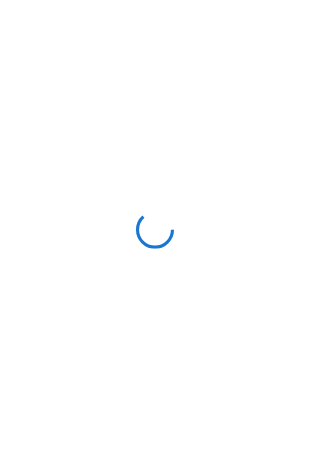 scroll, scrollTop: 0, scrollLeft: 0, axis: both 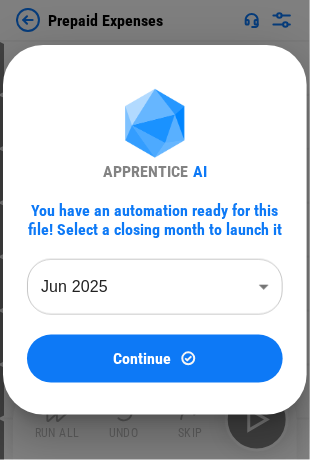 click on "Prepaid Expenses  User information pending... Import Sheet pending... Unhide Columns pending... Unhide Rows pending... User information pending... Update pending... Update pending... Update pending... User information pending... User information pending... Update pending... Update pending... User information pending... Manual Change Required pending... Manual Change Required pending... Update pending... User information pending... Manual Change Required pending... Copy pending... Paste Formulas pending... Copy pending... Paste Values pending... Replace All pending... Update pending... Unhide Columns pending... Unhide Rows pending... User information pending... Update pending... Update pending... Update pending... User information pending... User information pending... Update pending... Update pending... User information pending... Manual Change Required pending... Manual Change Required pending... Update pending... User information pending... Manual Change Required pending... Copy pending... Copy AI" at bounding box center [155, 230] 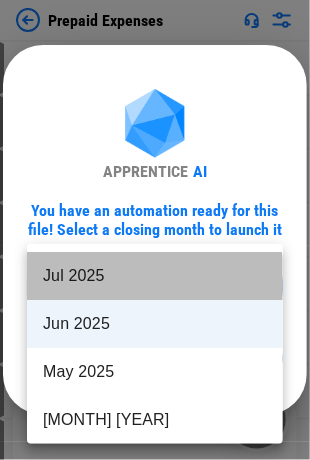 click on "Jul 2025" at bounding box center [155, 276] 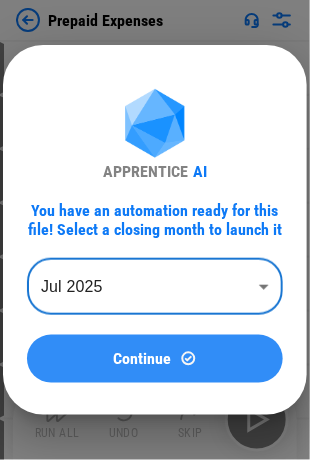 click on "Continue" at bounding box center [155, 359] 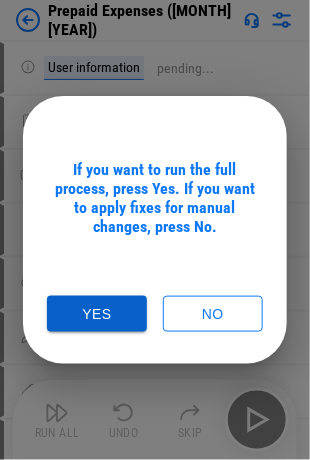 click on "Yes" at bounding box center (97, 314) 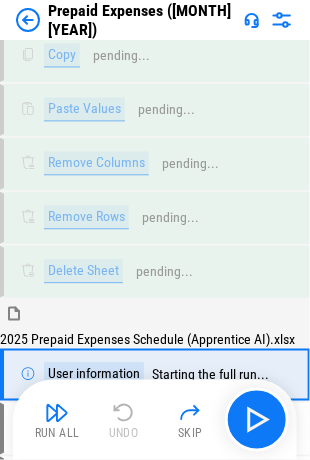 scroll, scrollTop: 5051, scrollLeft: 0, axis: vertical 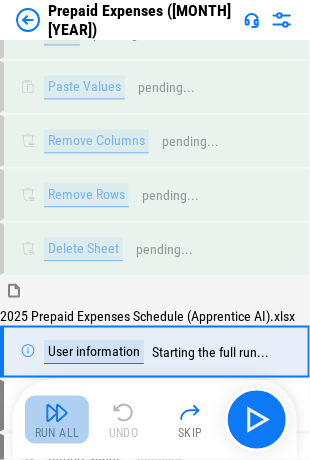 click at bounding box center [57, 413] 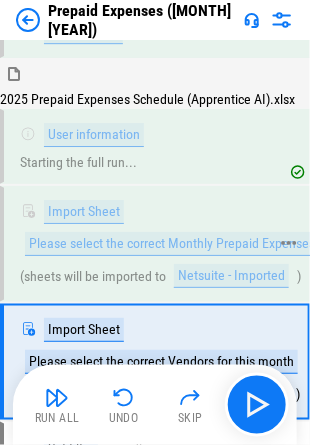 scroll, scrollTop: 5311, scrollLeft: 0, axis: vertical 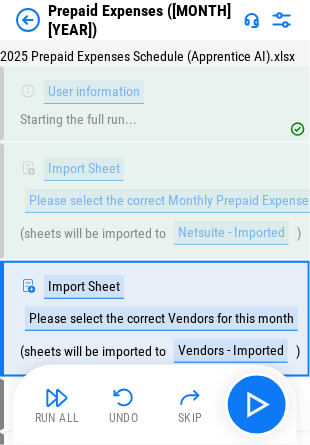 click on "Run All" at bounding box center (57, 405) 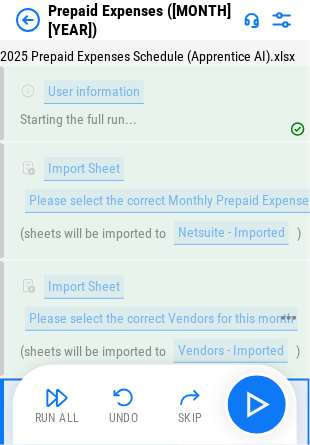 scroll, scrollTop: 5412, scrollLeft: 0, axis: vertical 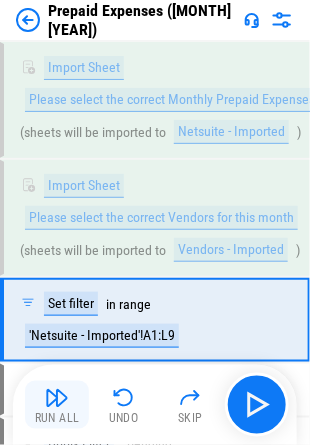 click at bounding box center (57, 398) 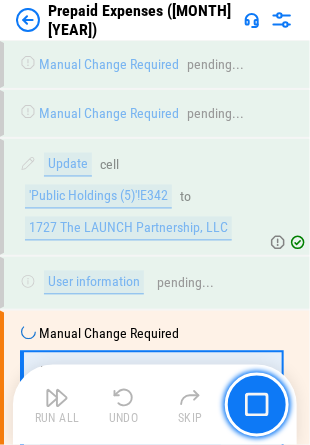 scroll, scrollTop: 8794, scrollLeft: 0, axis: vertical 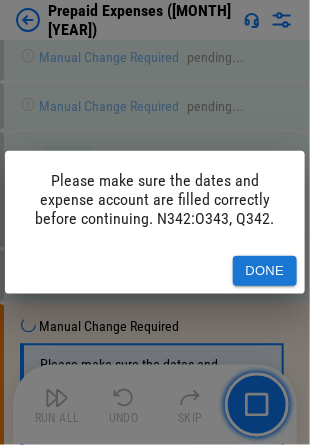 click on "Done" at bounding box center [265, 271] 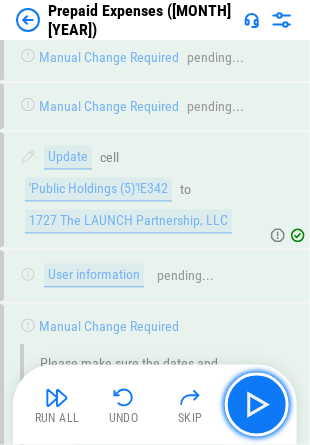 scroll, scrollTop: 8929, scrollLeft: 0, axis: vertical 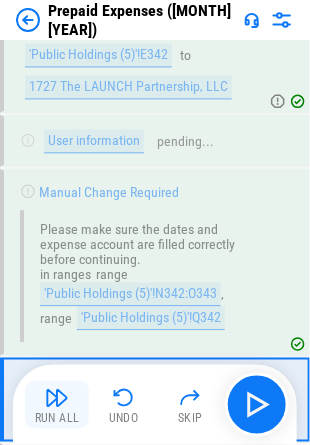 click at bounding box center [57, 398] 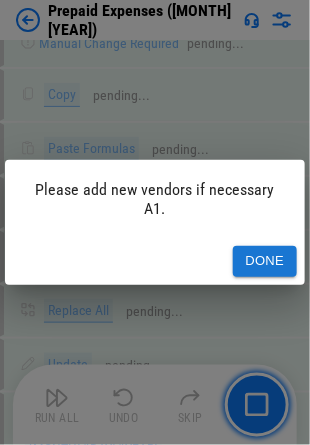 scroll, scrollTop: 14743, scrollLeft: 0, axis: vertical 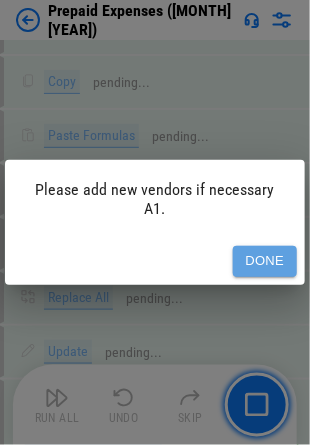 click on "Done" at bounding box center [265, 261] 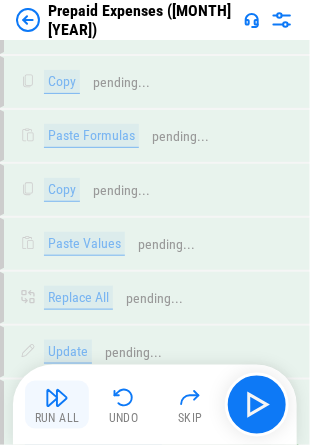 click on "Run All" at bounding box center [57, 419] 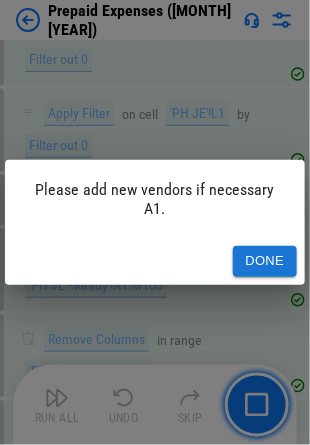 scroll, scrollTop: 15498, scrollLeft: 0, axis: vertical 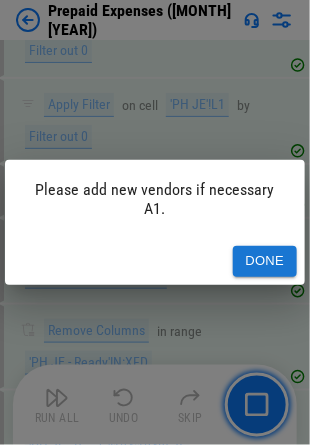 click on "Done" at bounding box center (265, 261) 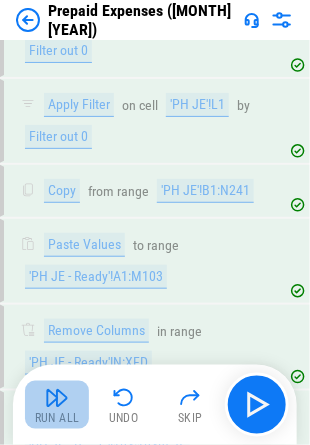 click at bounding box center [57, 398] 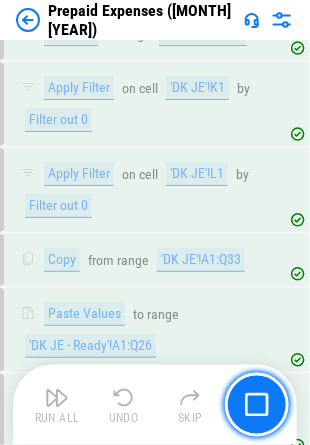 scroll, scrollTop: 16252, scrollLeft: 0, axis: vertical 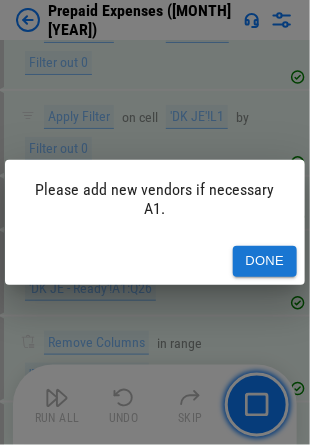 click on "Done" at bounding box center [265, 261] 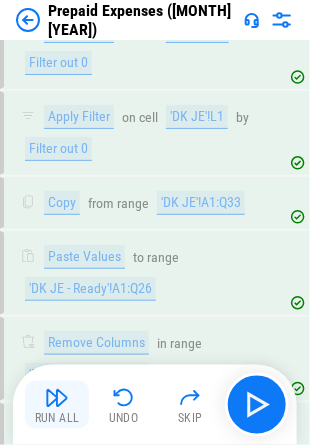 click at bounding box center (57, 398) 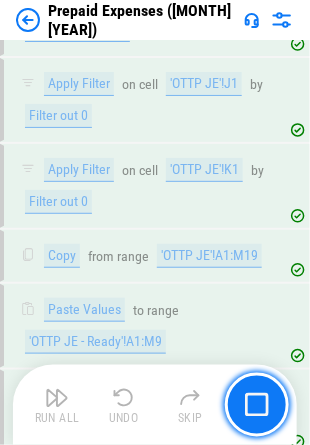 scroll, scrollTop: 17053, scrollLeft: 0, axis: vertical 